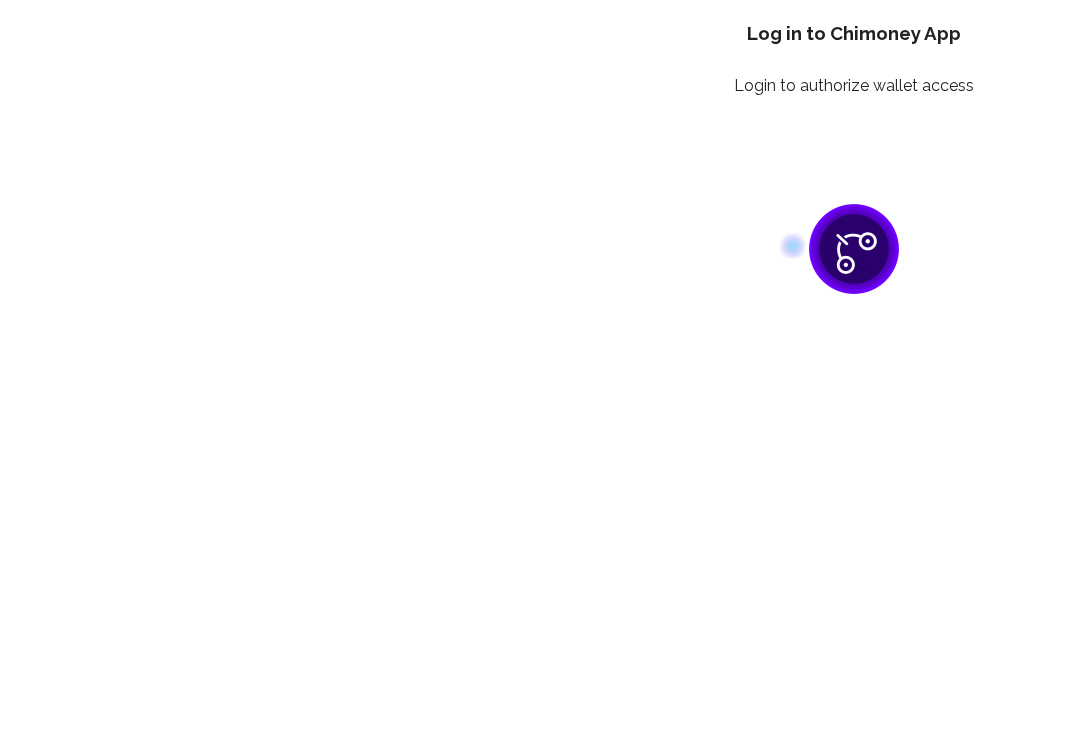scroll, scrollTop: 0, scrollLeft: 0, axis: both 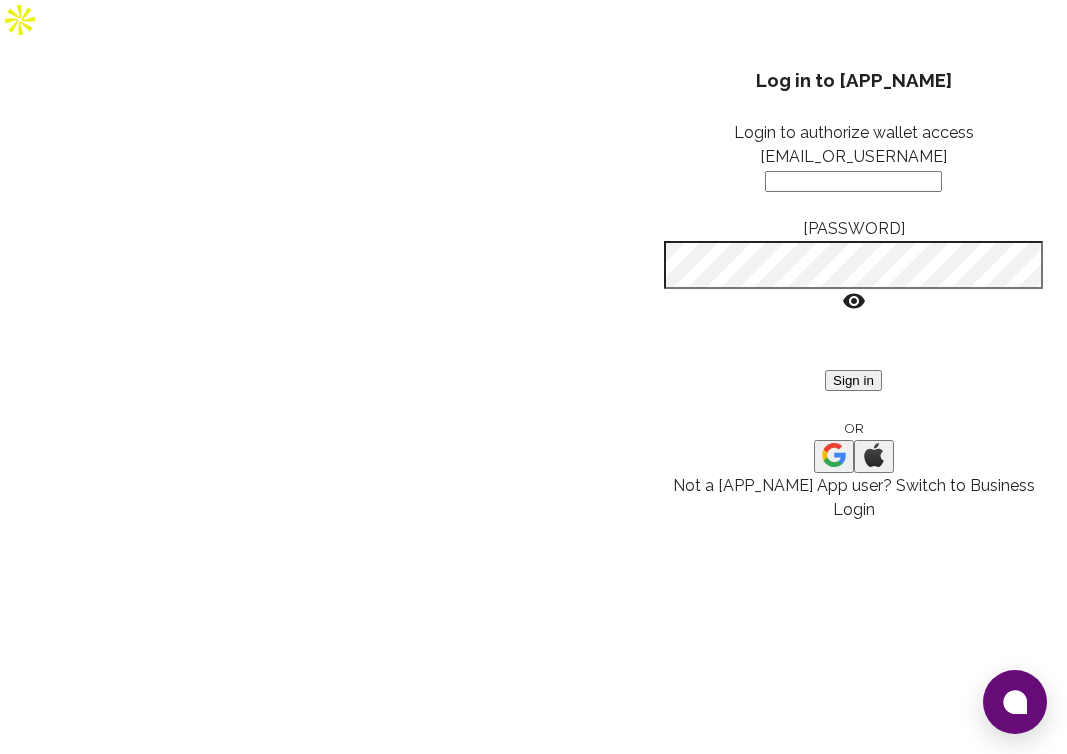click at bounding box center [834, 456] 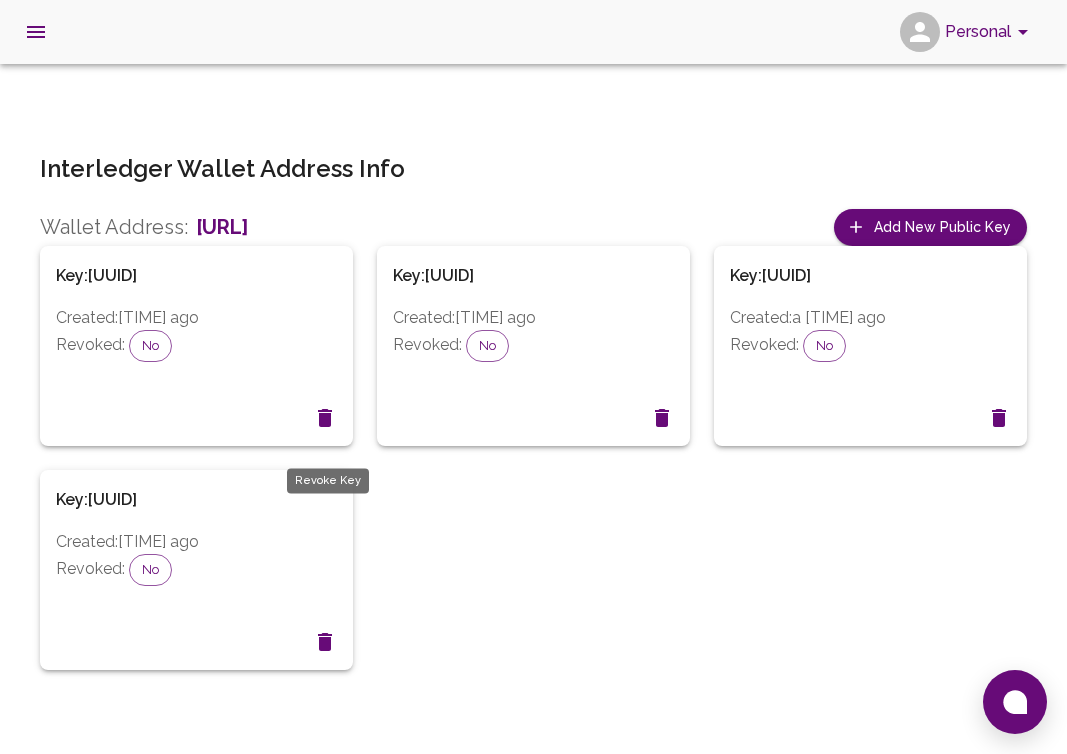 click at bounding box center [325, 418] 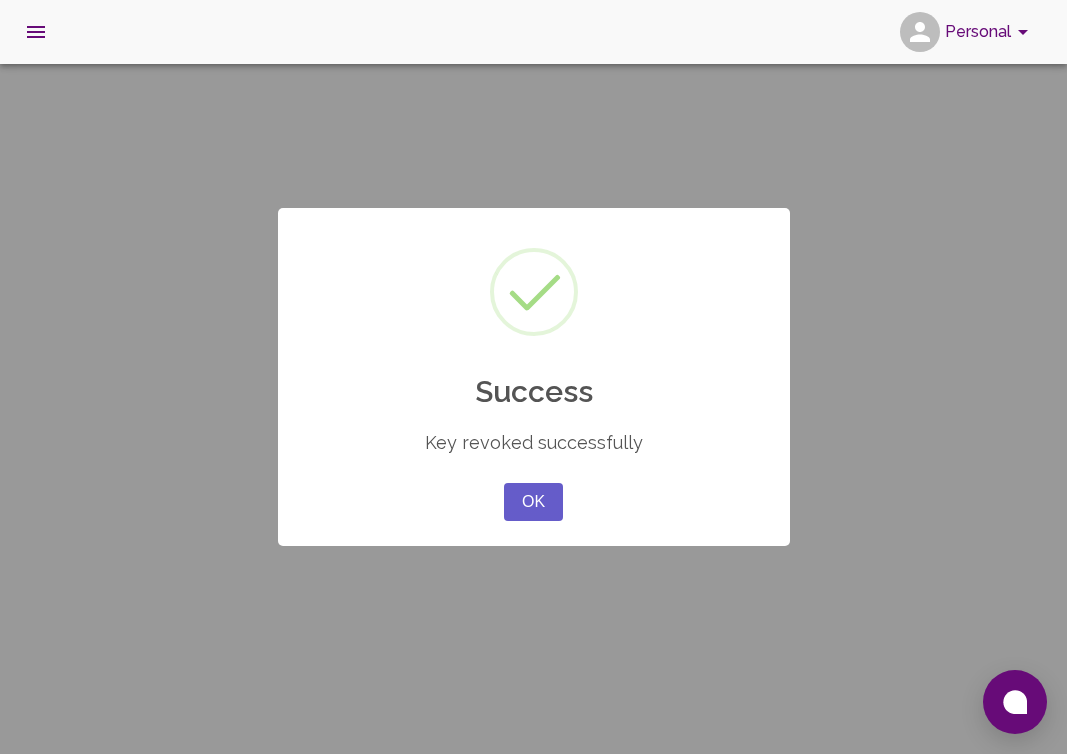 click on "OK" at bounding box center [533, 502] 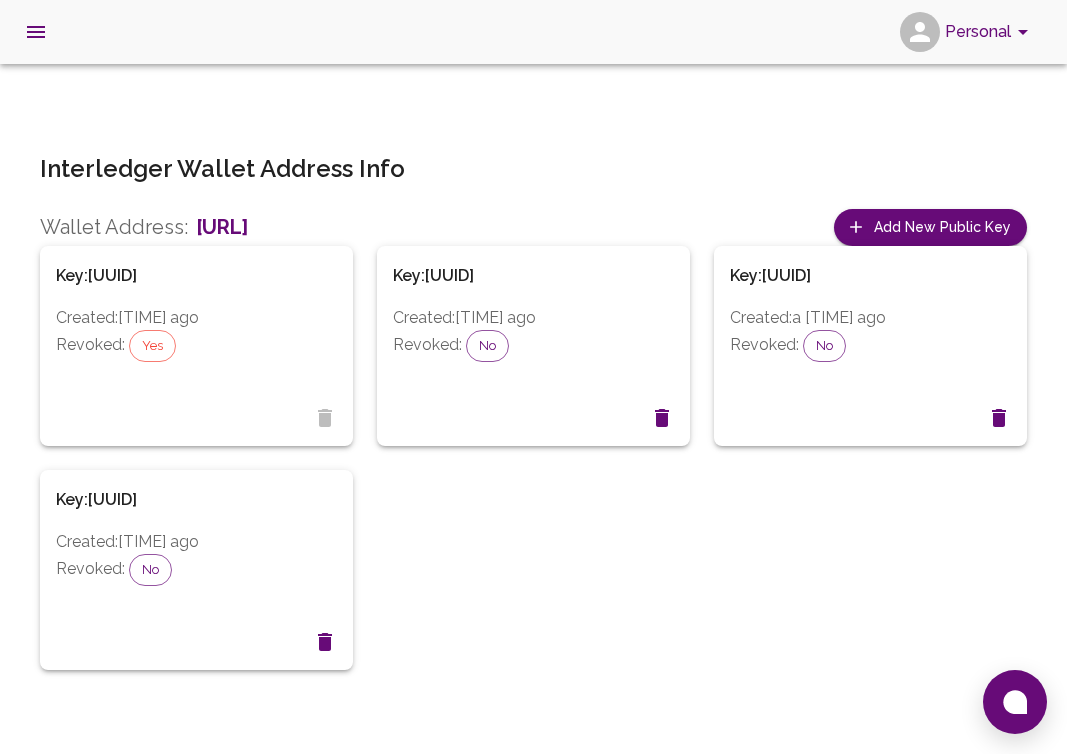 click at bounding box center (325, 418) 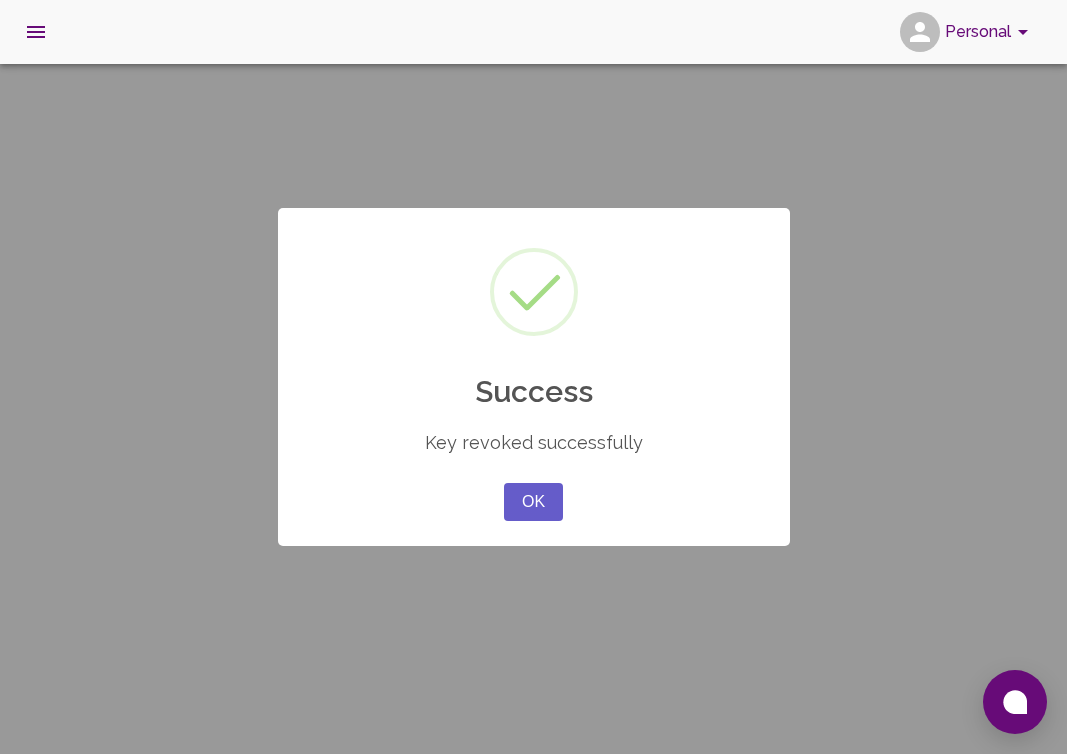 click on "OK" at bounding box center (533, 502) 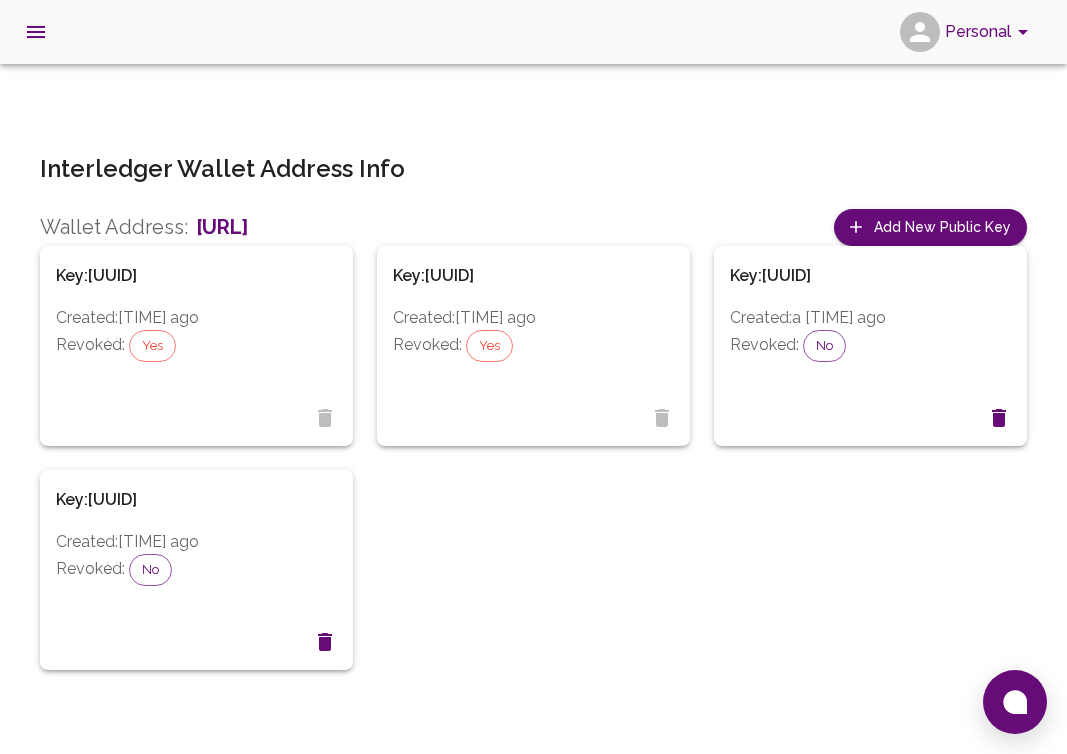 click at bounding box center (325, 418) 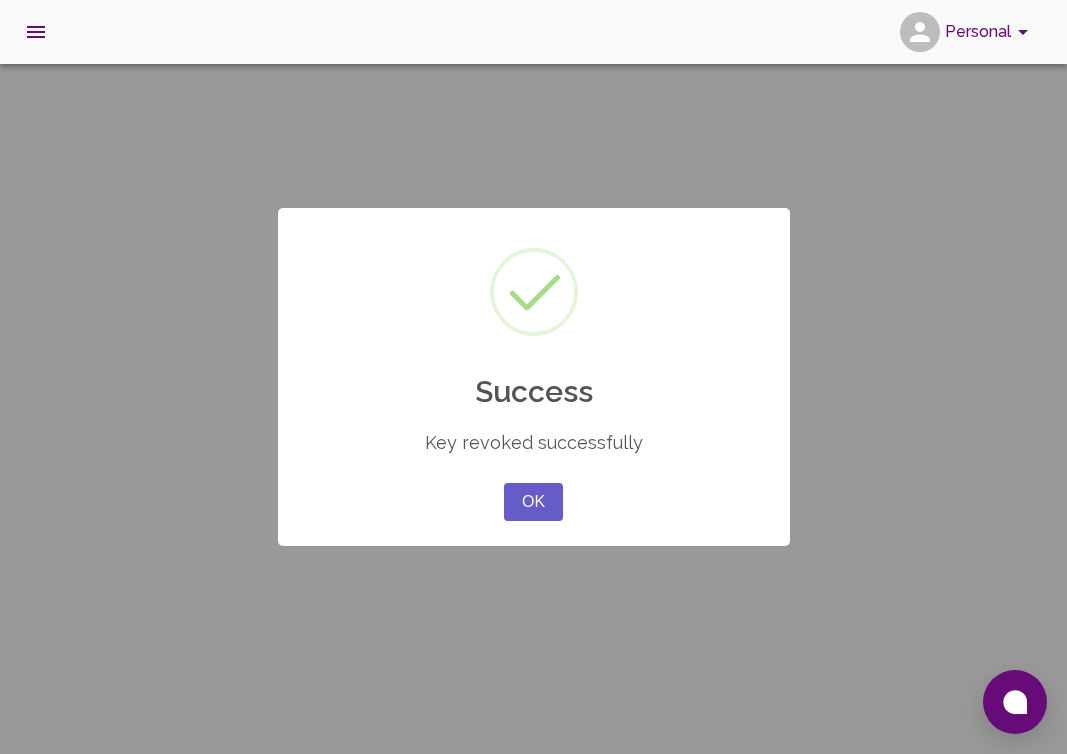 click on "OK" at bounding box center [533, 502] 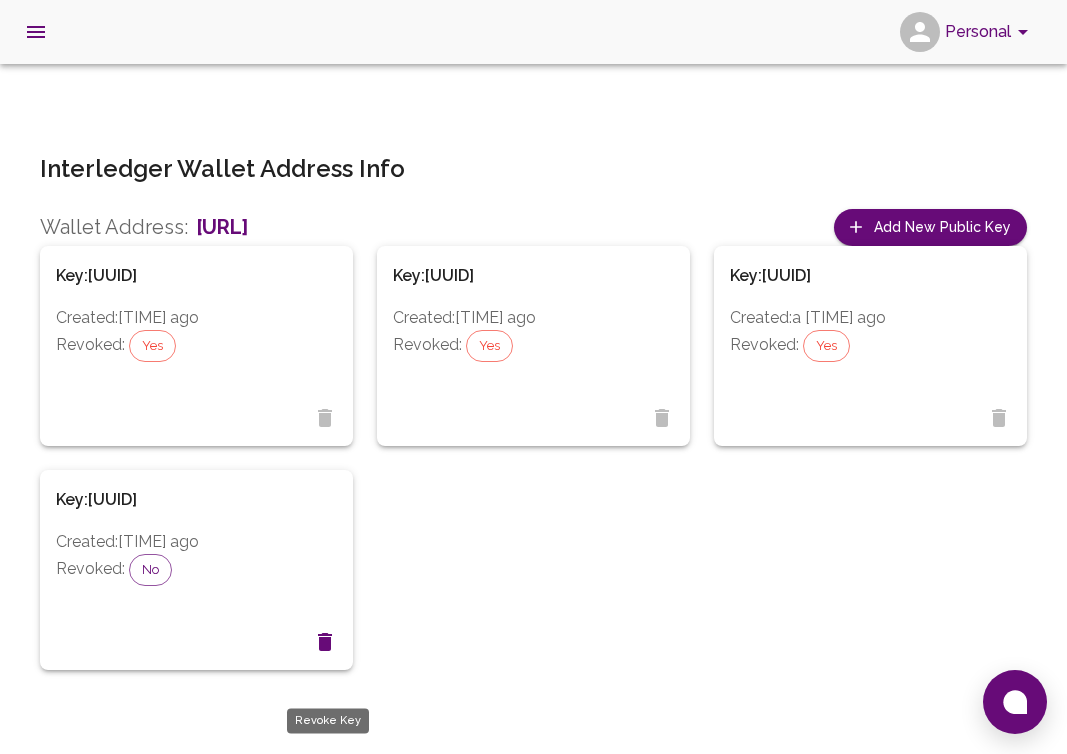 click at bounding box center [325, 418] 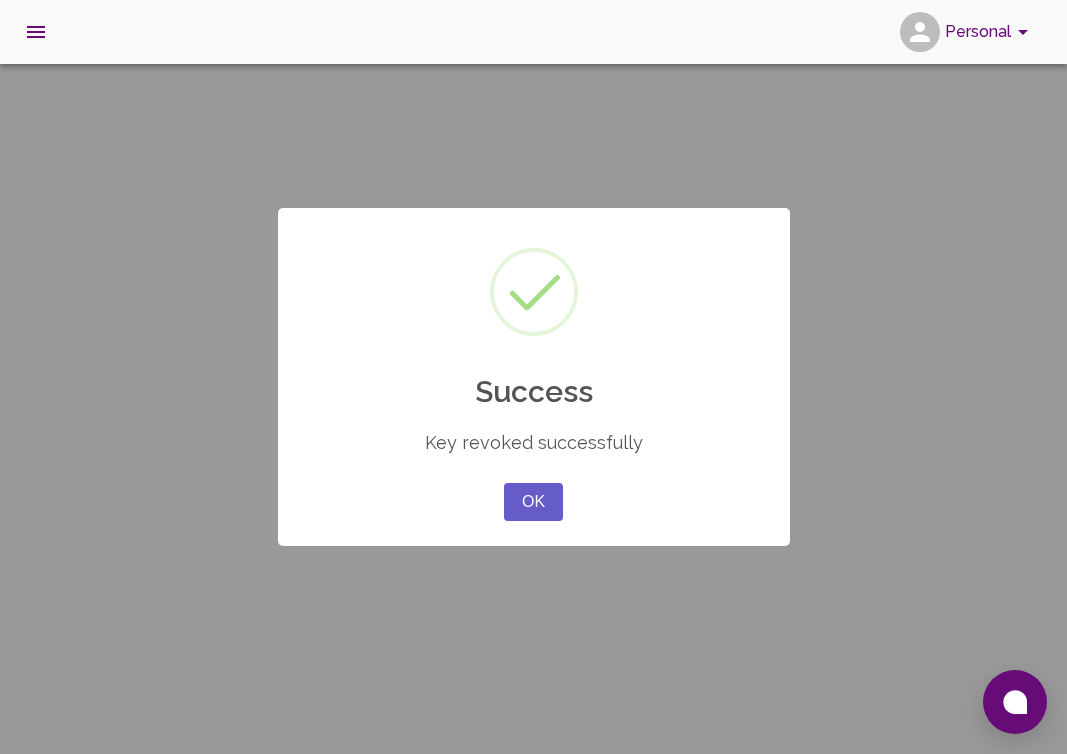 click on "OK" at bounding box center [533, 502] 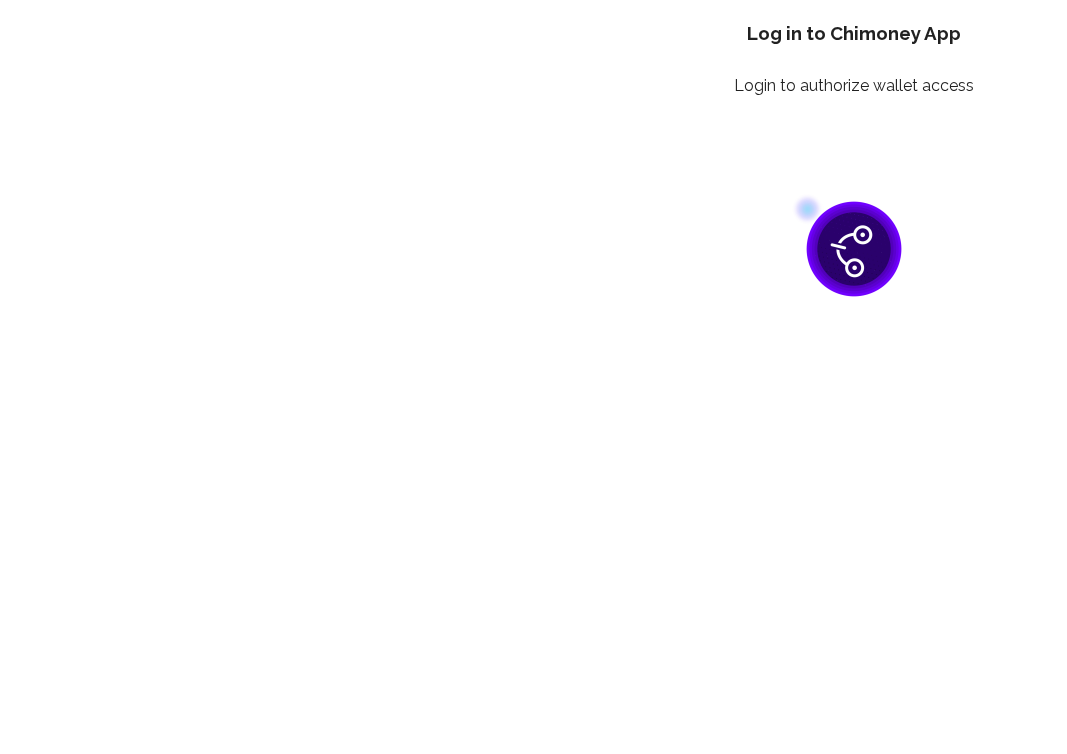 scroll, scrollTop: 0, scrollLeft: 0, axis: both 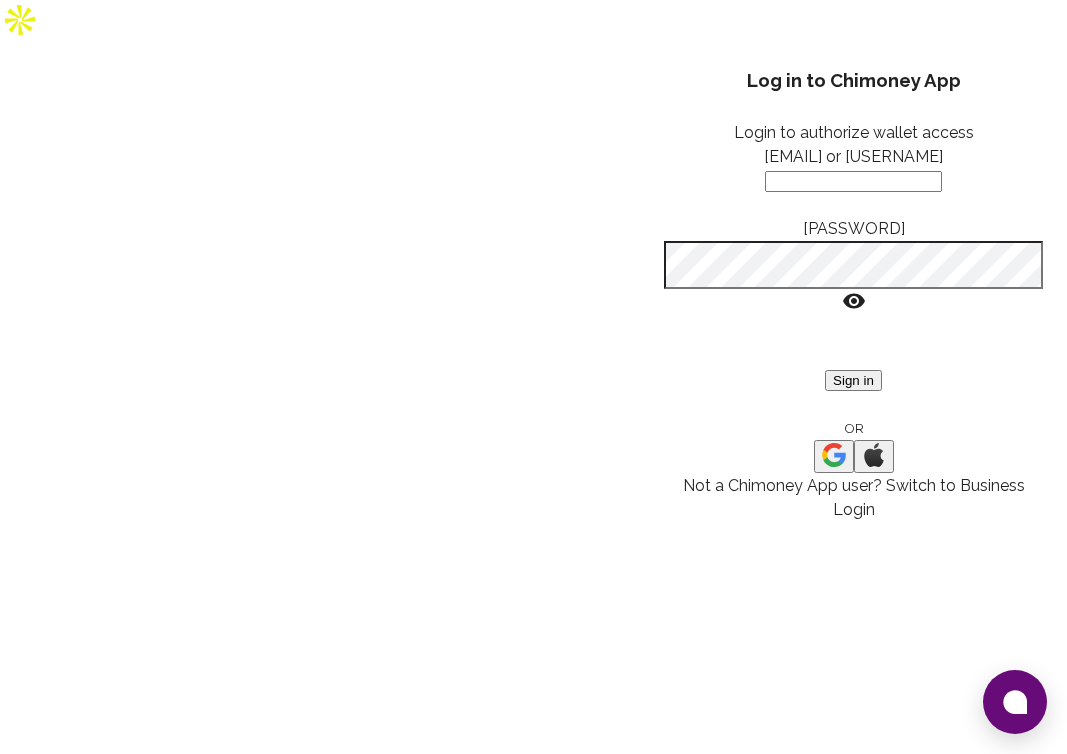 click at bounding box center [834, 455] 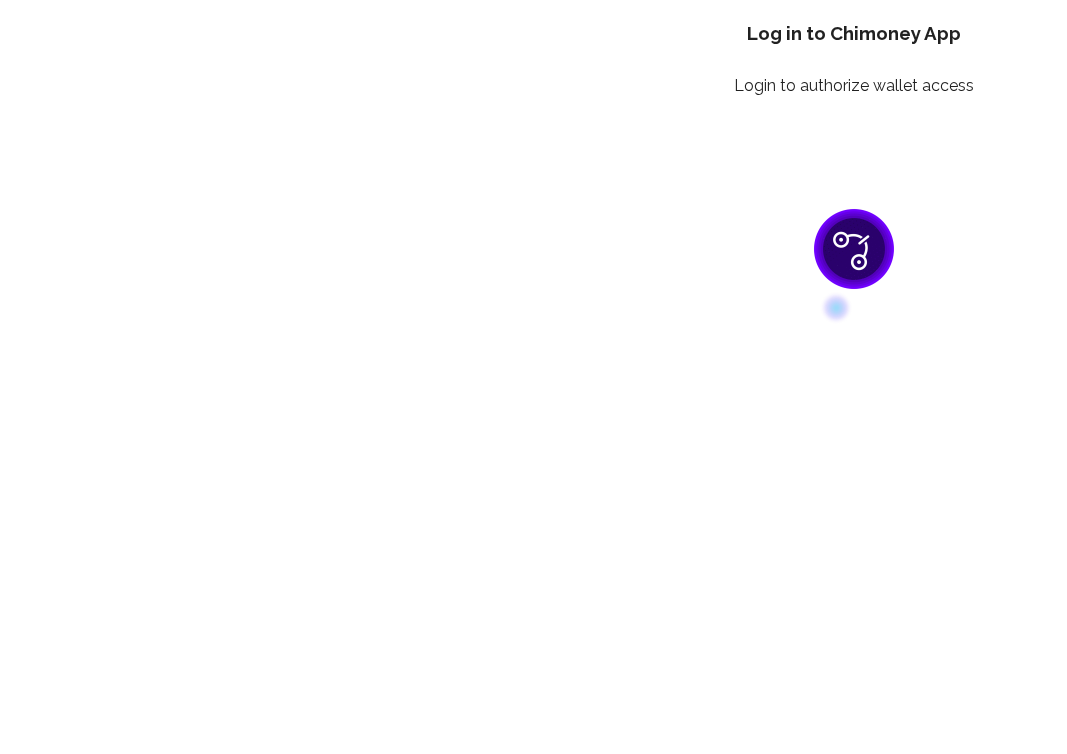 scroll, scrollTop: 0, scrollLeft: 0, axis: both 